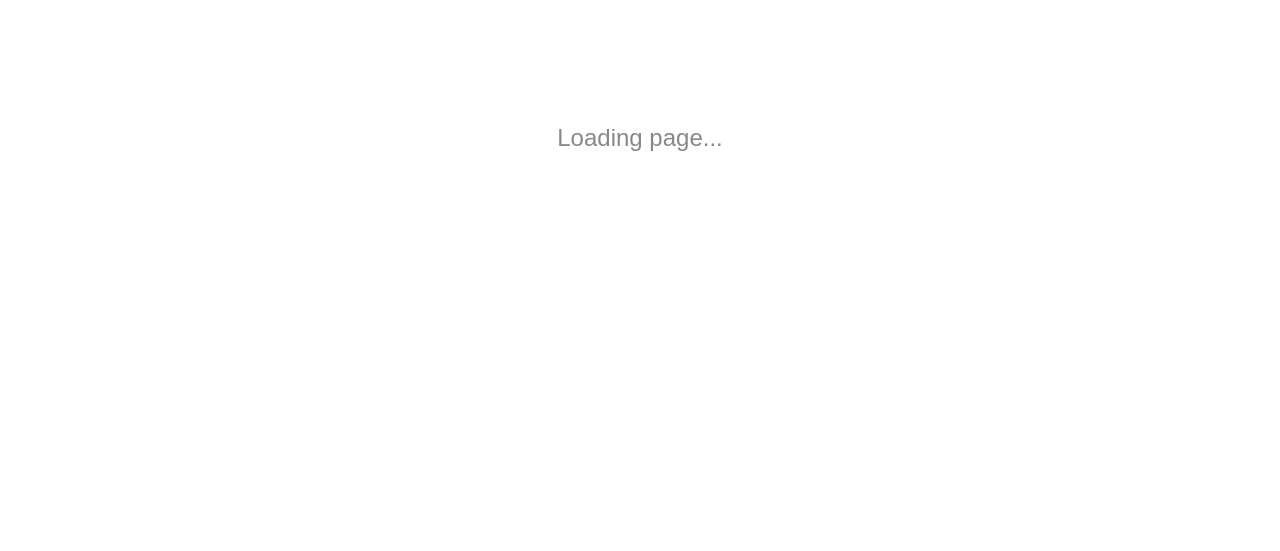 scroll, scrollTop: 0, scrollLeft: 0, axis: both 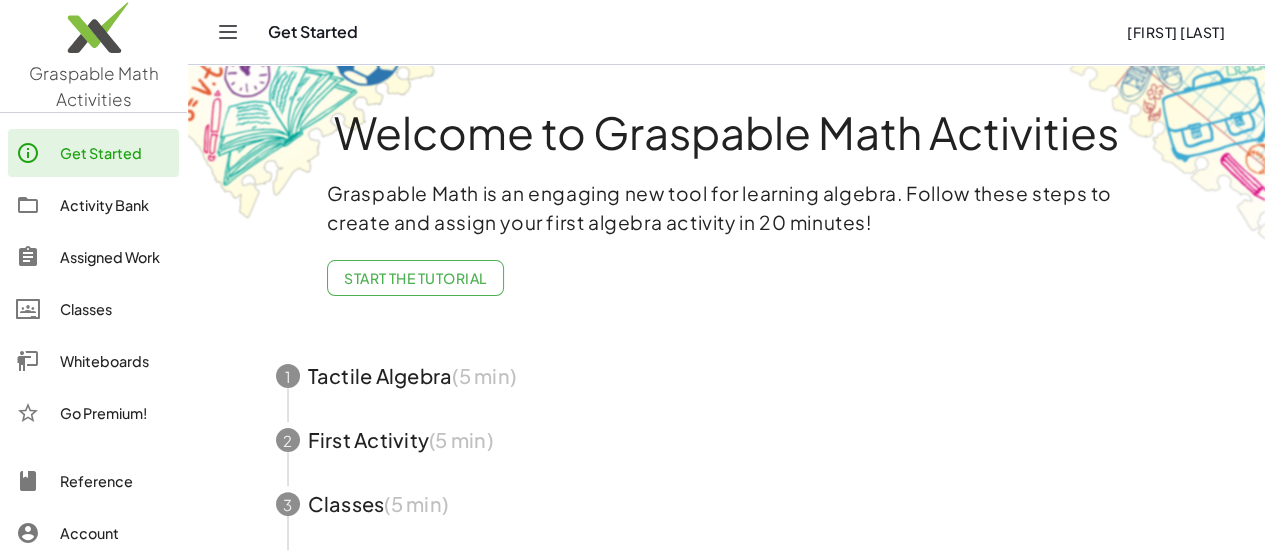click on "Welcome to Graspable Math Activities" at bounding box center (727, 132) 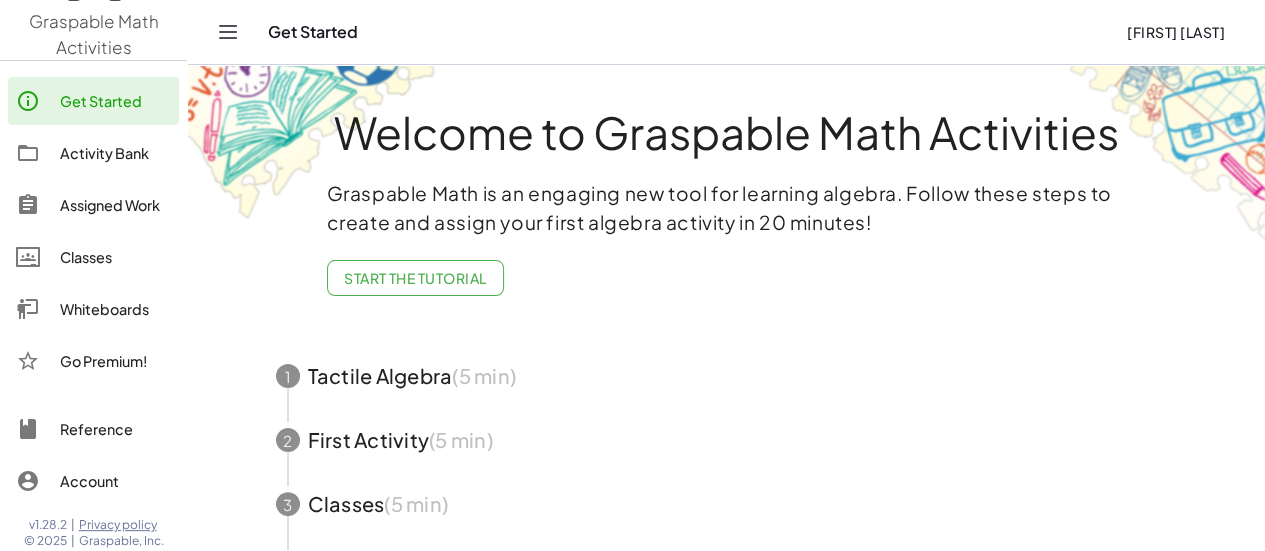 scroll, scrollTop: 0, scrollLeft: 0, axis: both 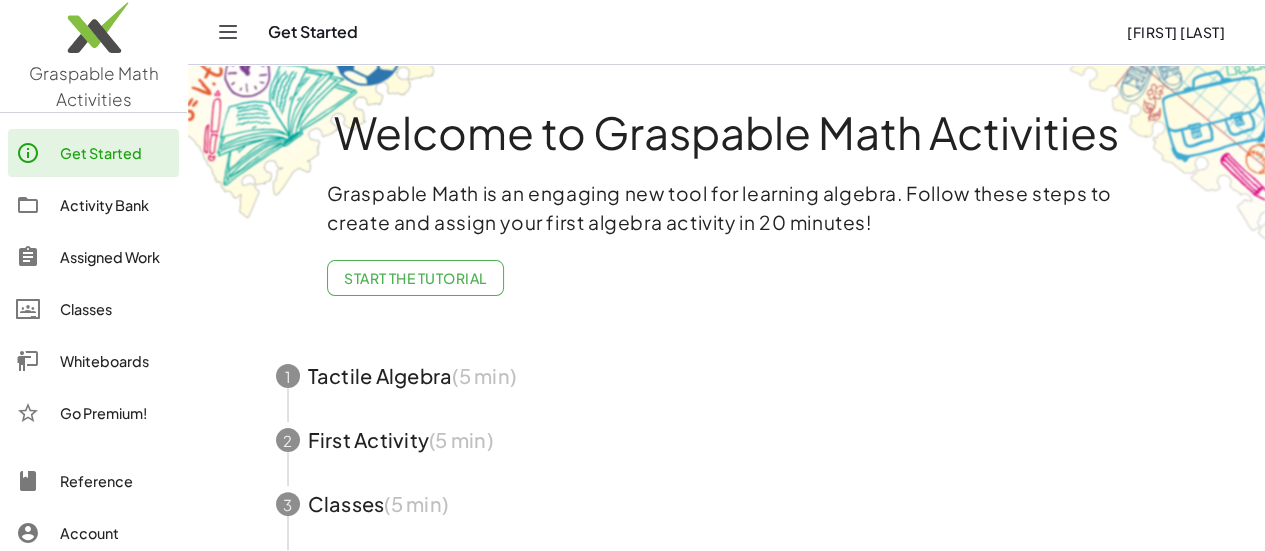 click 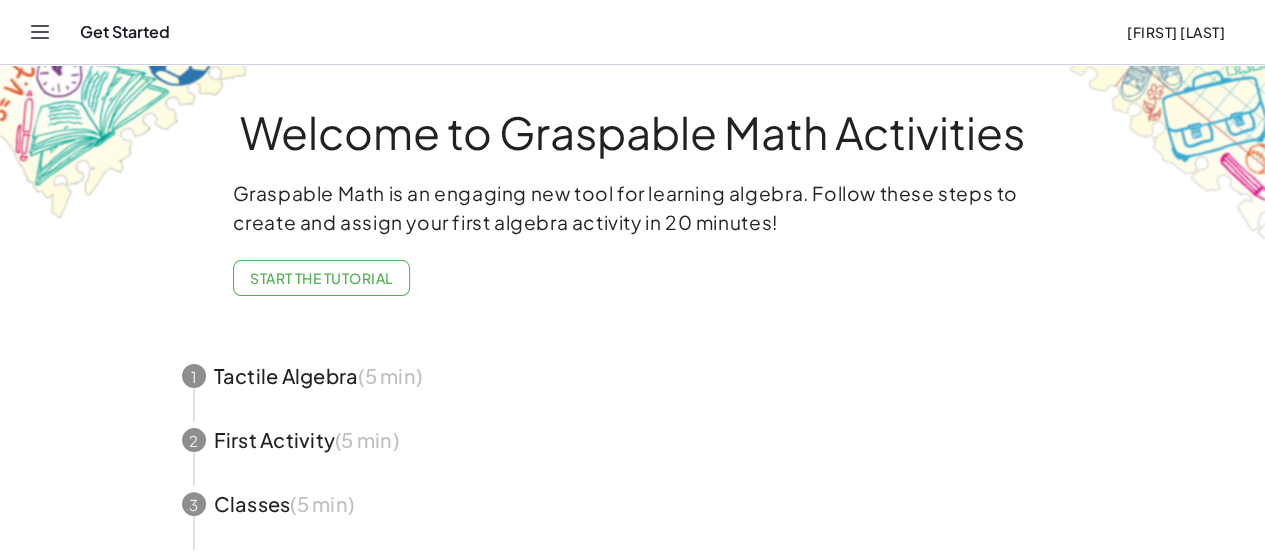 drag, startPoint x: 56, startPoint y: 29, endPoint x: 41, endPoint y: 33, distance: 15.524175 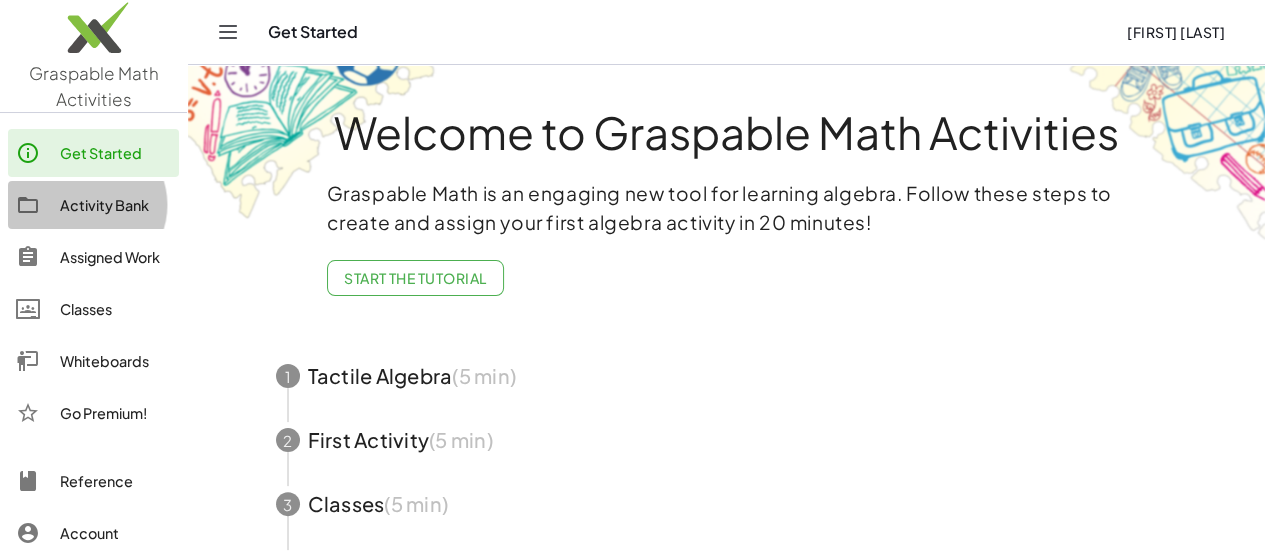 click on "Activity Bank" 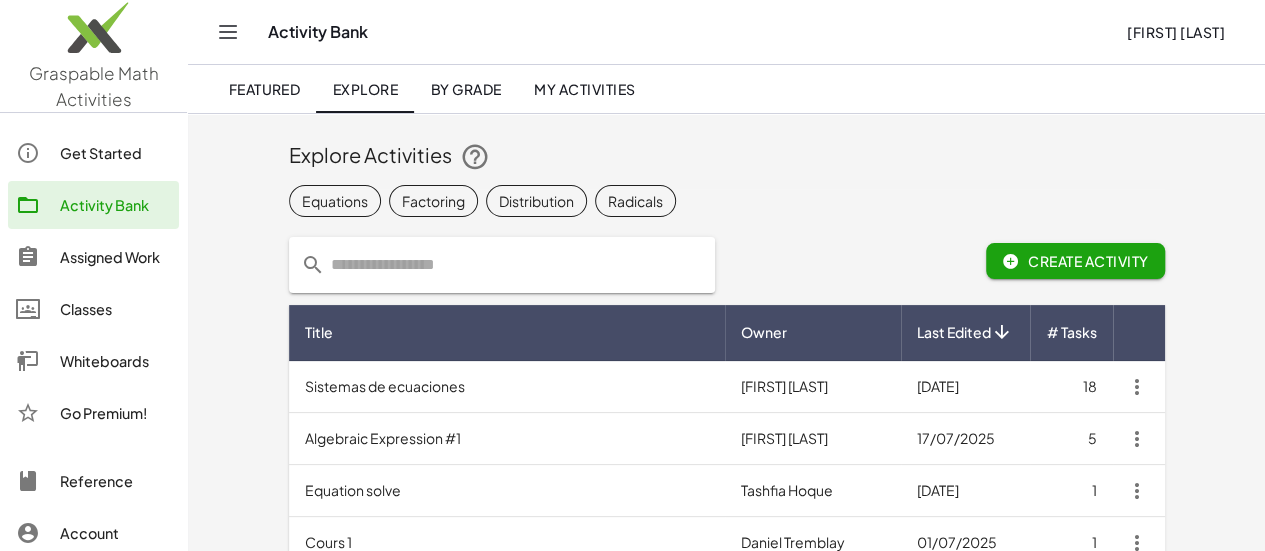 click on "Create Activity" at bounding box center (1075, 268) 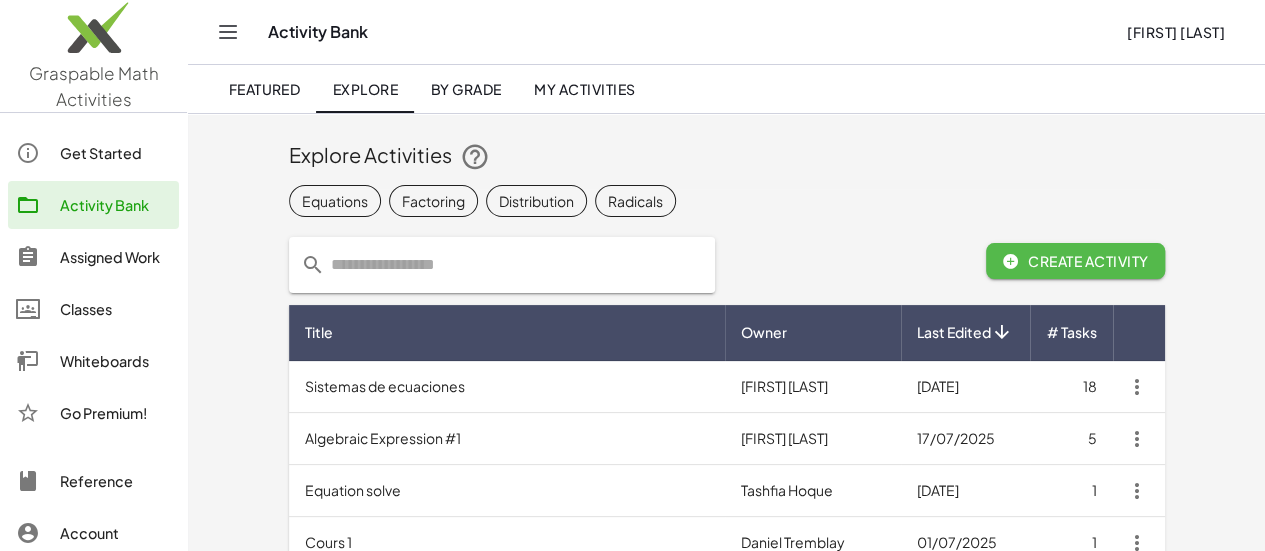 click on "Create Activity" 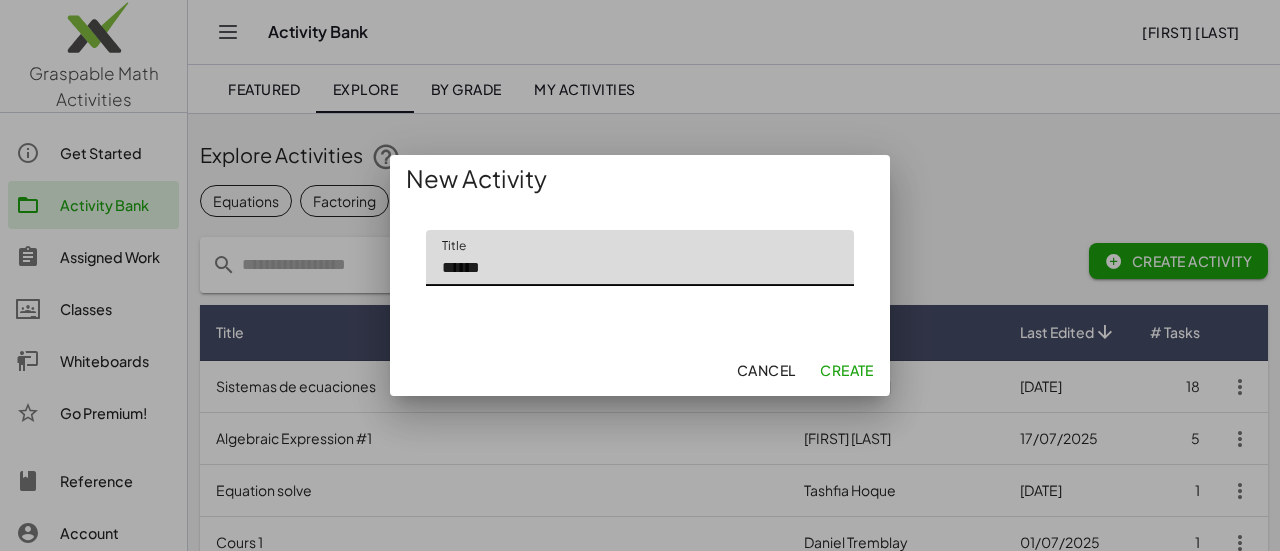 type on "******" 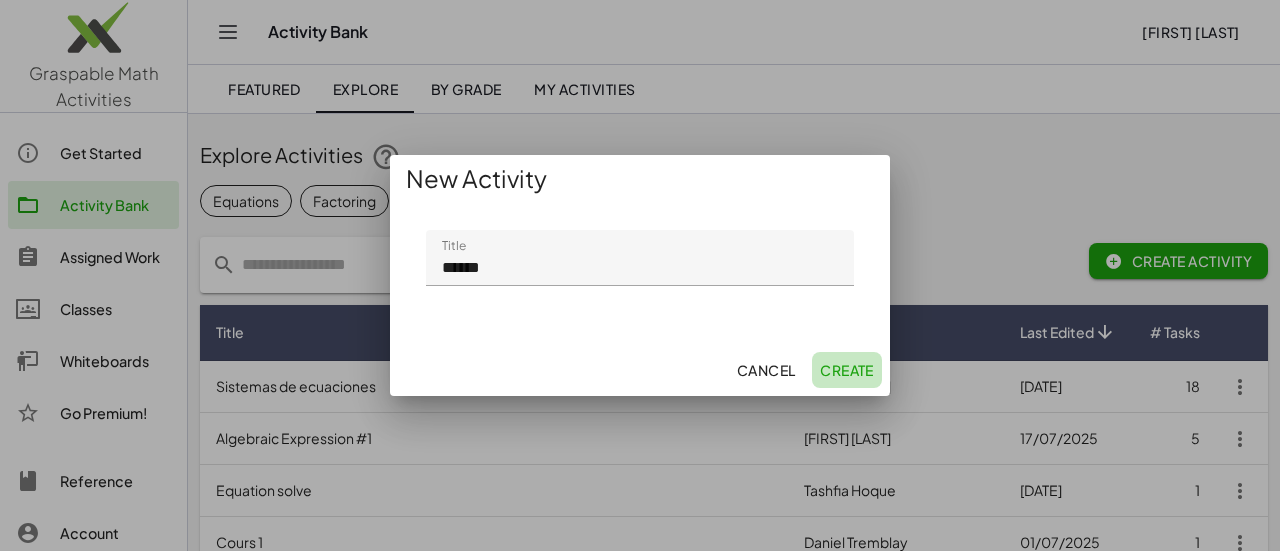 click on "Create" 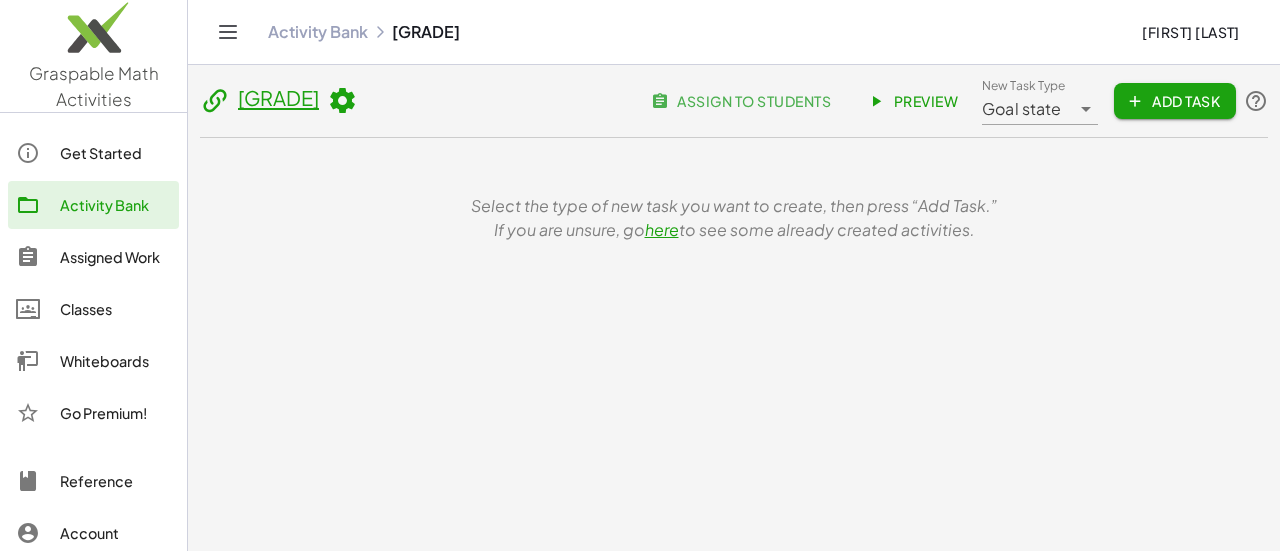 click on "Activity Bank" 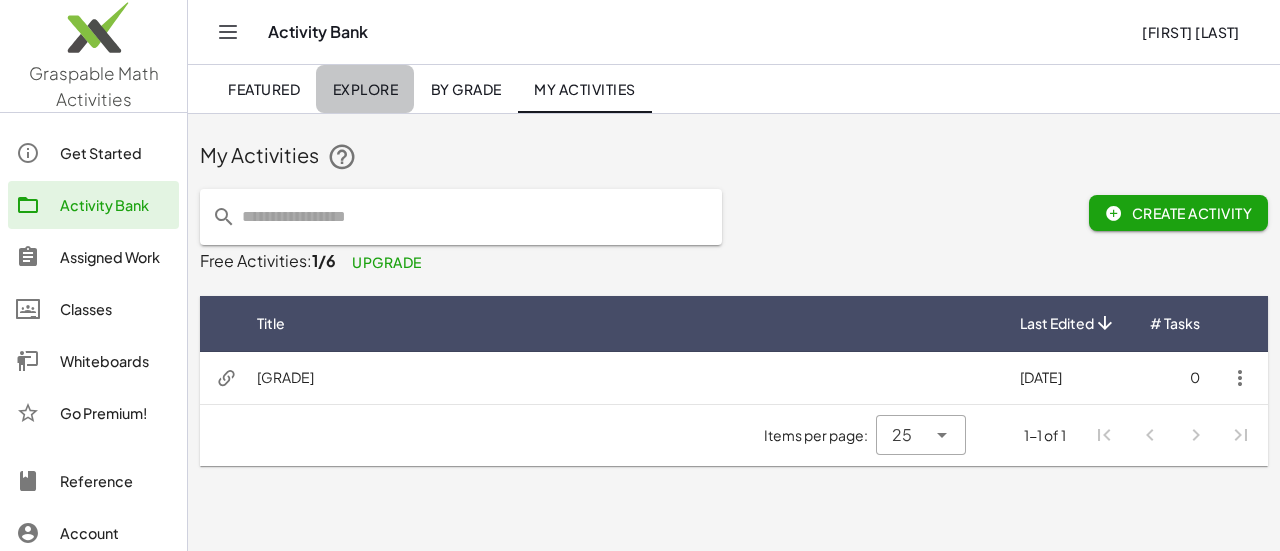 click on "Explore" 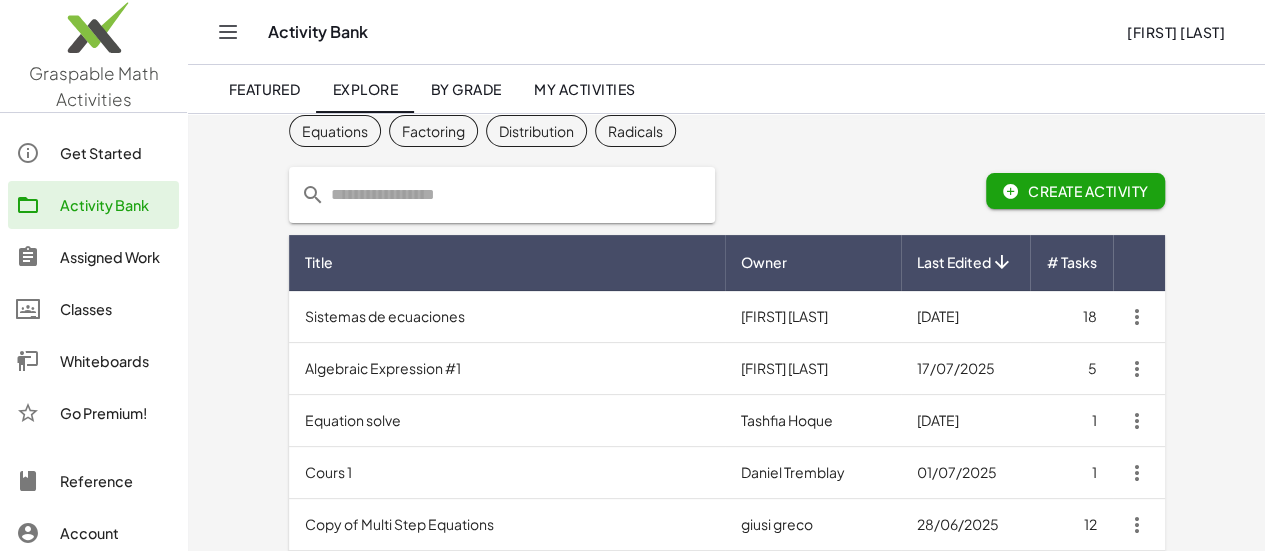 scroll, scrollTop: 74, scrollLeft: 0, axis: vertical 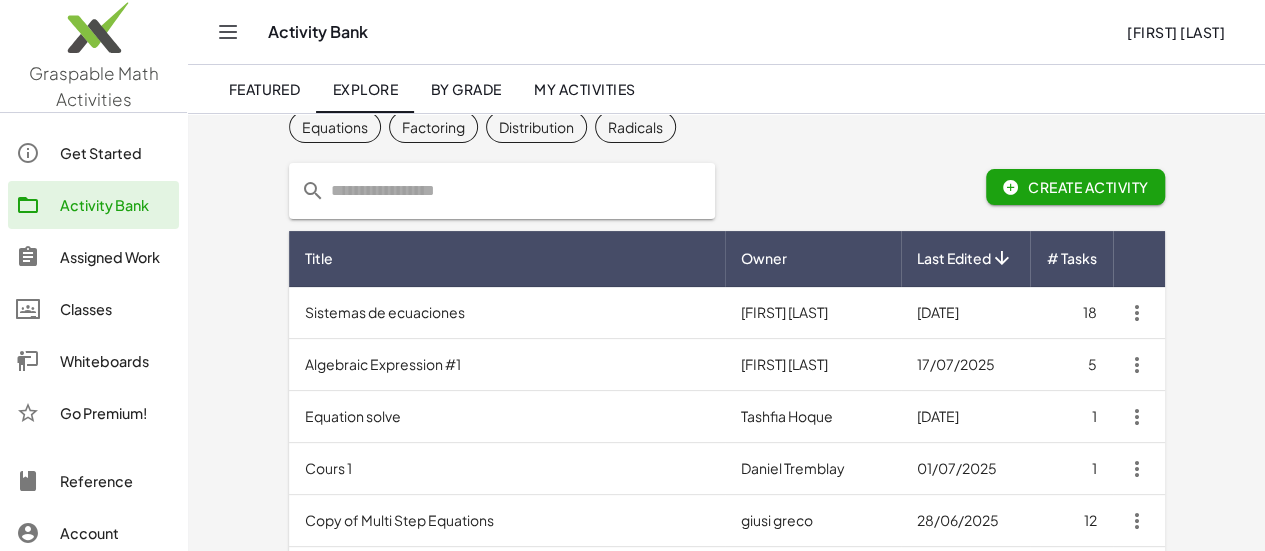 click on "Equation solve" at bounding box center (507, 417) 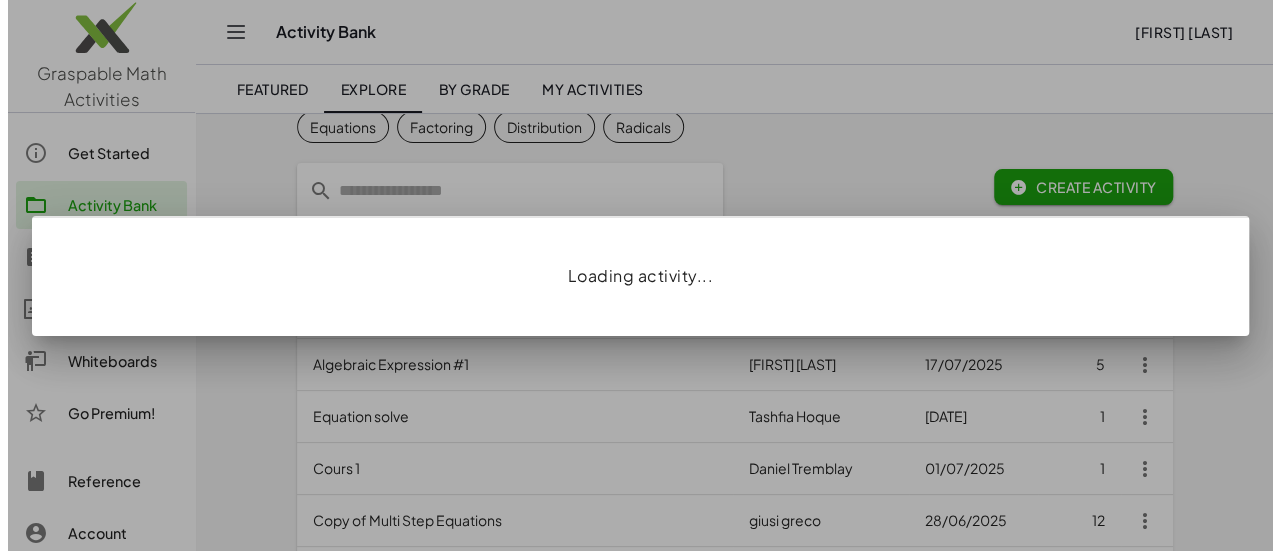 scroll, scrollTop: 0, scrollLeft: 0, axis: both 